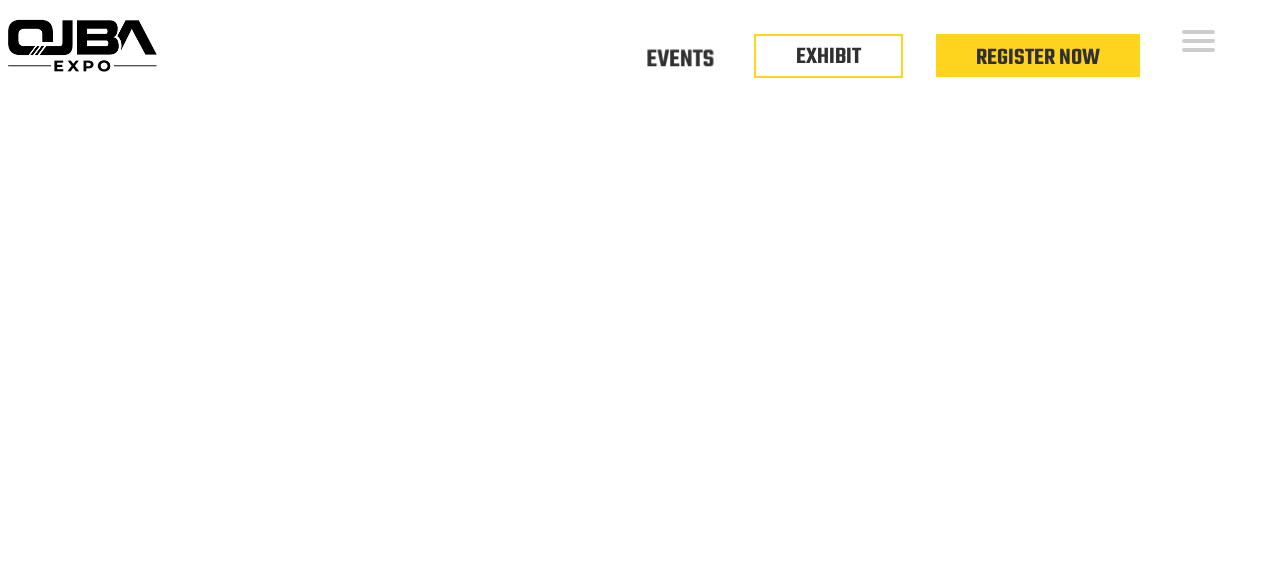 scroll, scrollTop: 0, scrollLeft: 0, axis: both 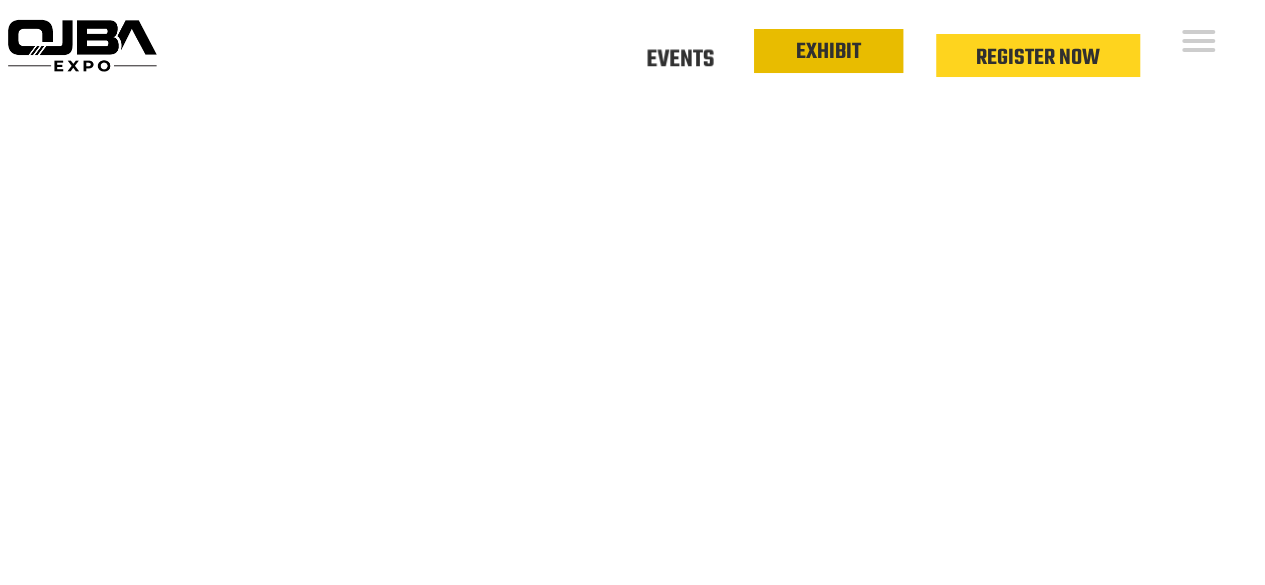 click on "EXHIBIT" at bounding box center (828, 52) 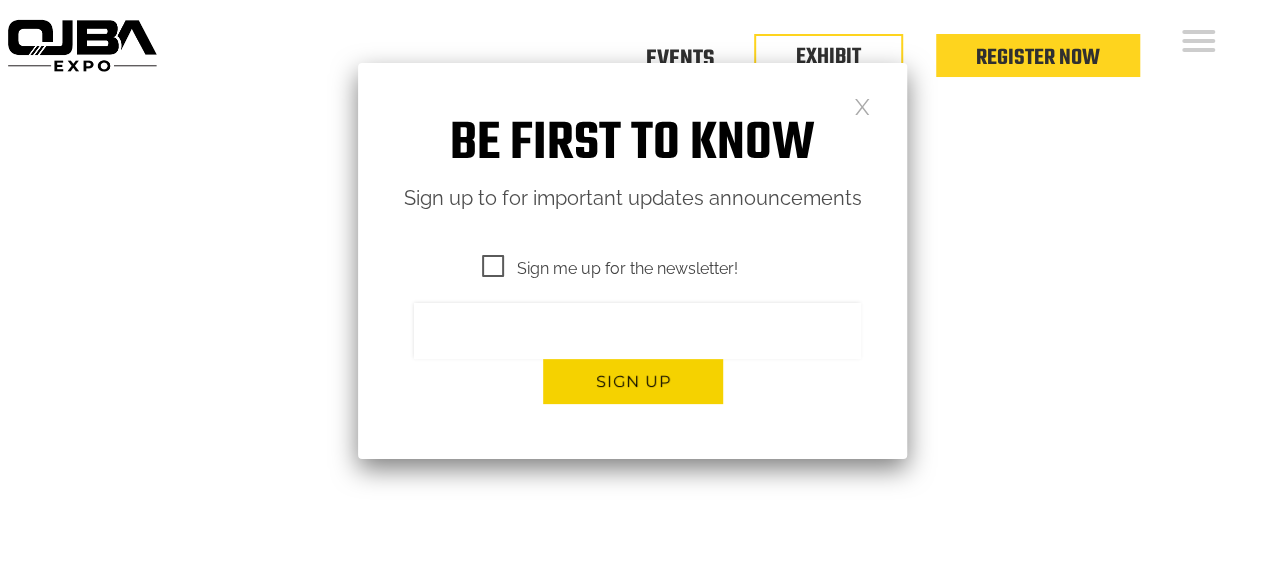 click on "Why Exhibit" at bounding box center (1745, 110) 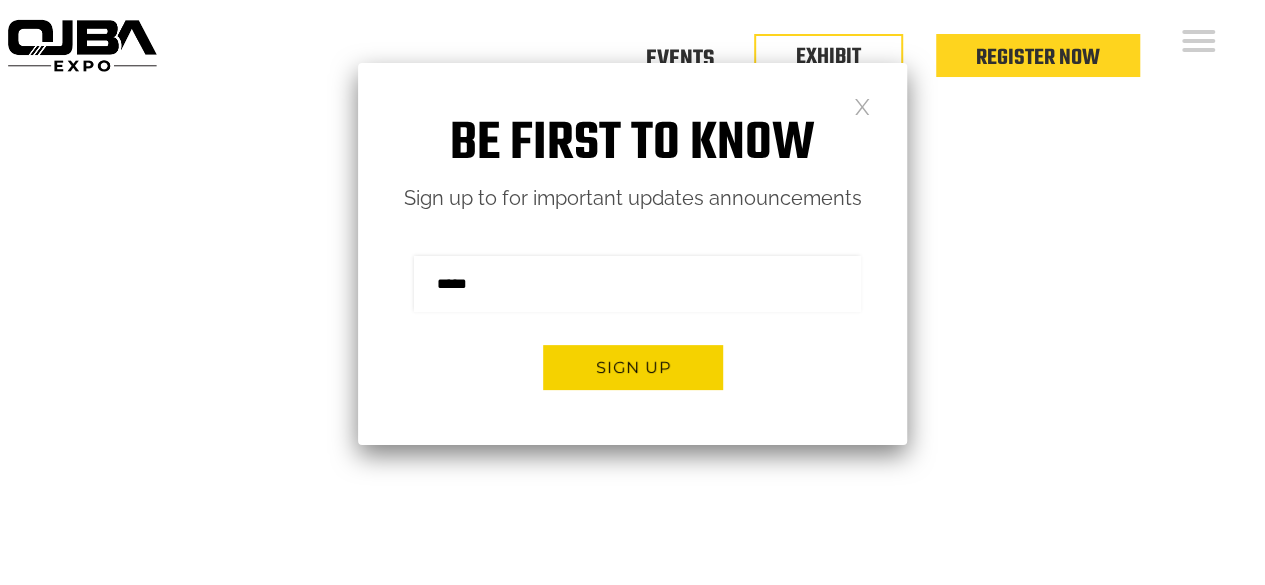 click at bounding box center (862, 105) 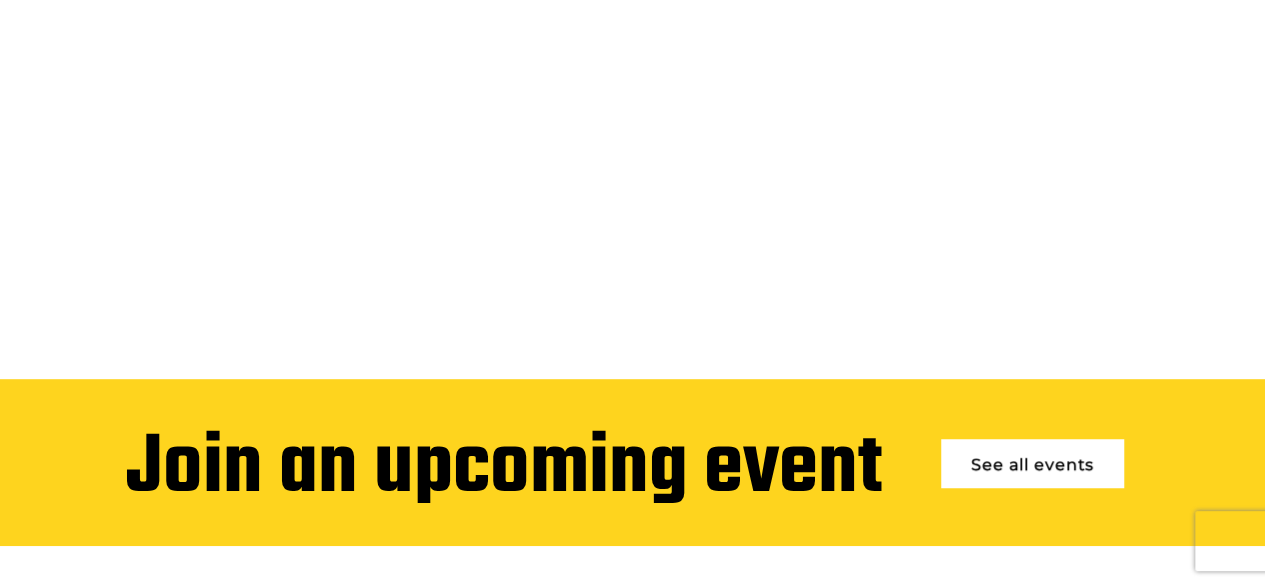 scroll, scrollTop: 134, scrollLeft: 0, axis: vertical 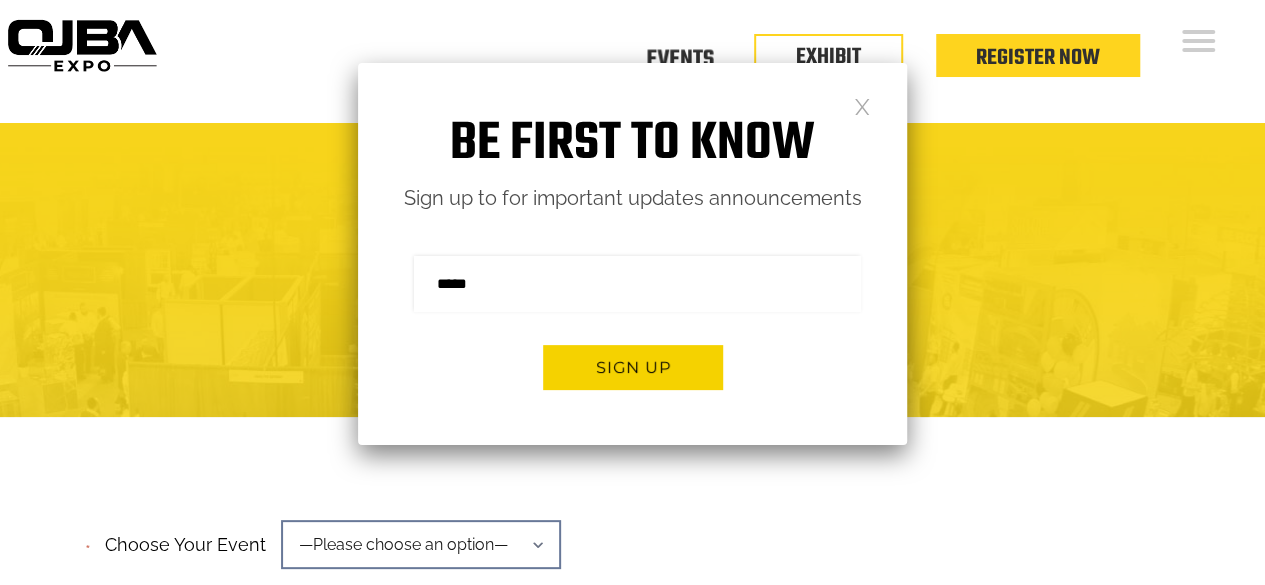click at bounding box center [862, 105] 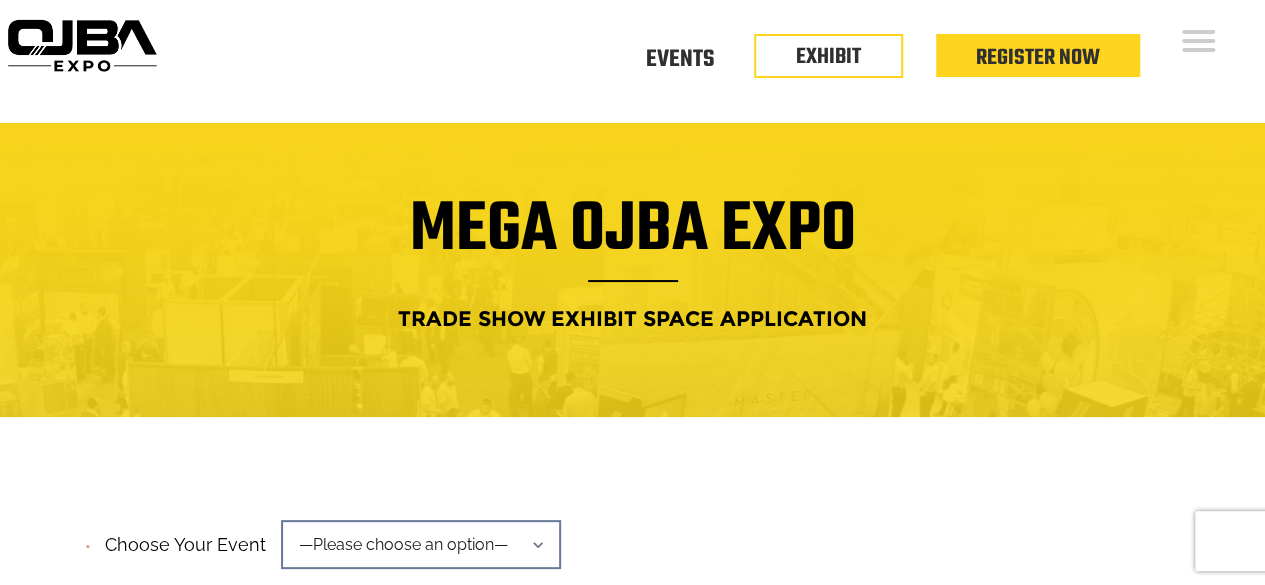 scroll, scrollTop: 0, scrollLeft: 0, axis: both 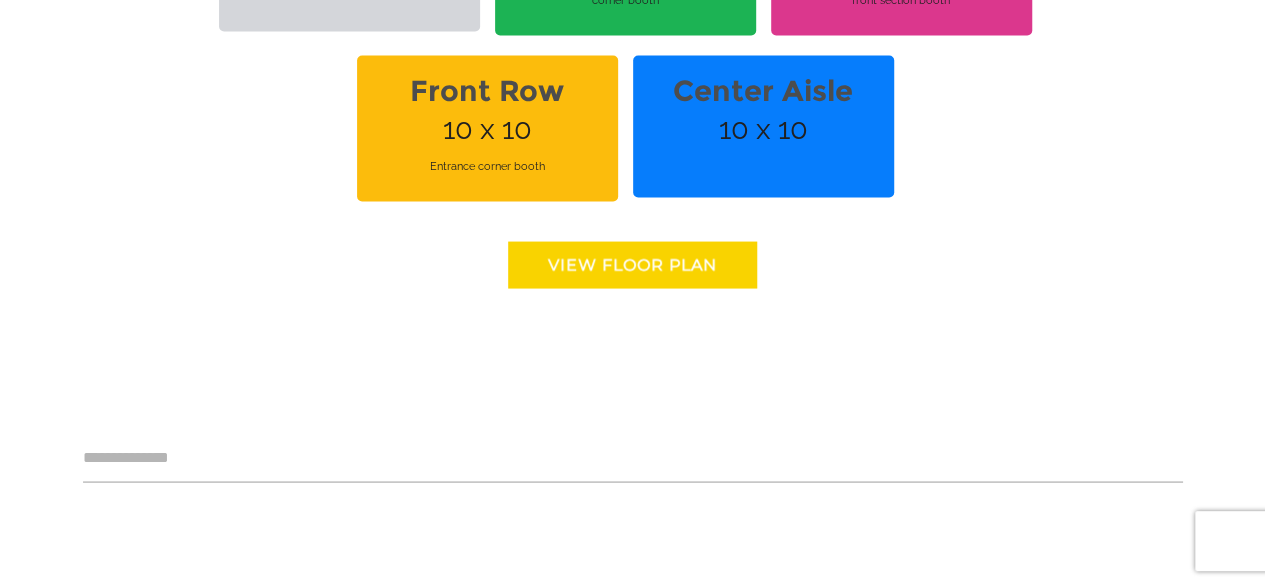 click on "View floor Plan" at bounding box center [632, 264] 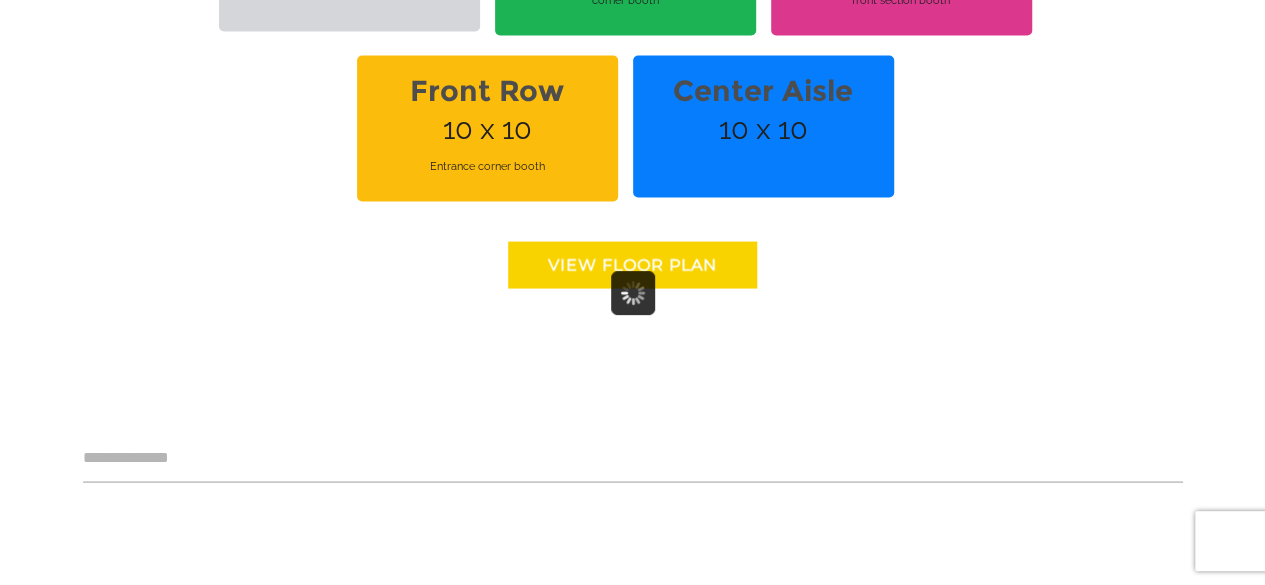 click on "View floor Plan" at bounding box center (632, 264) 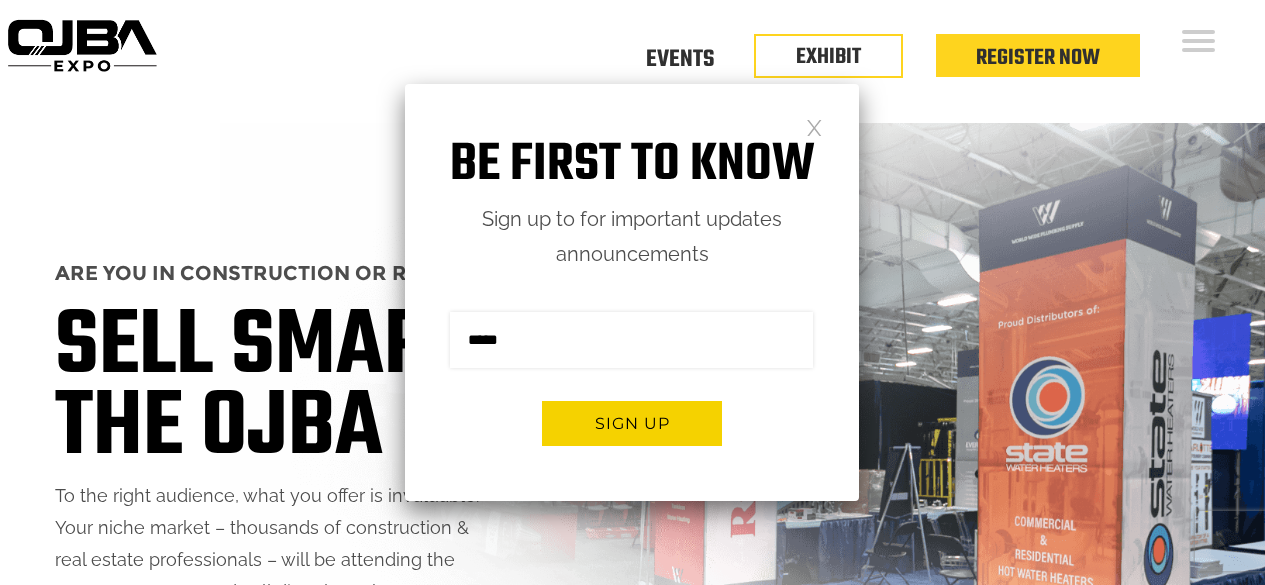 scroll, scrollTop: 0, scrollLeft: 0, axis: both 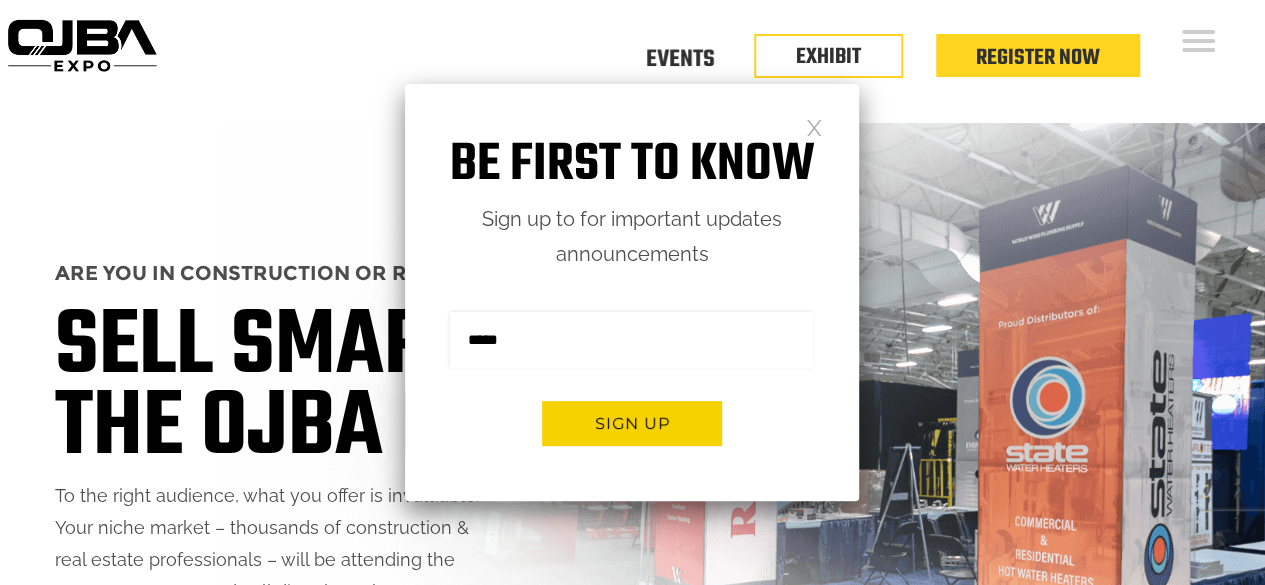 click at bounding box center (814, 126) 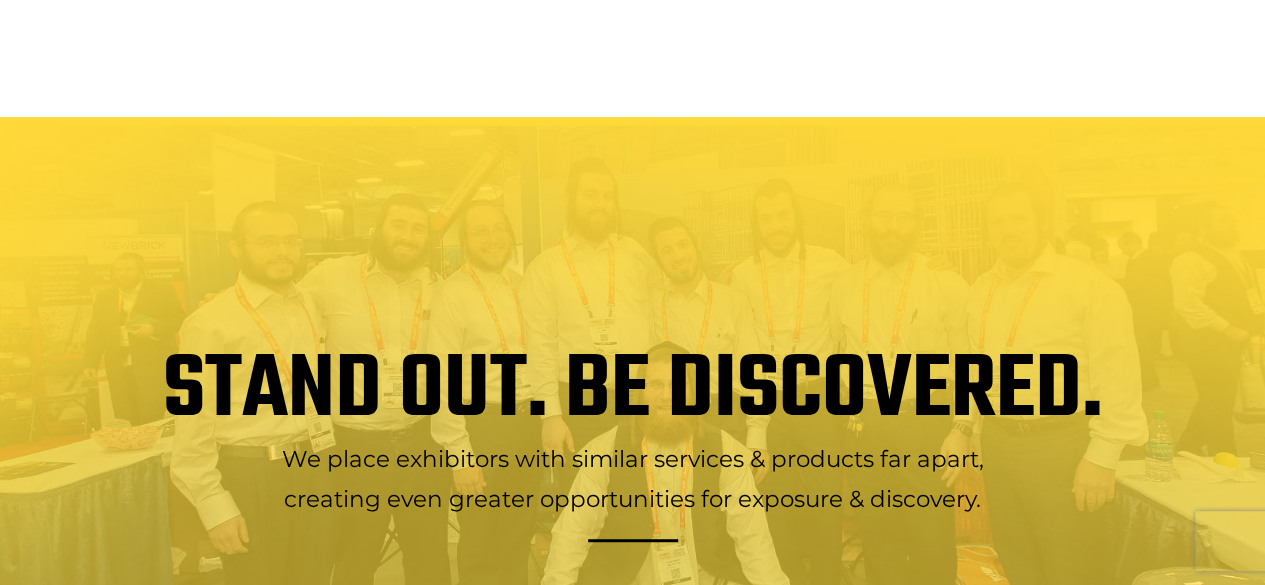 scroll, scrollTop: 4100, scrollLeft: 0, axis: vertical 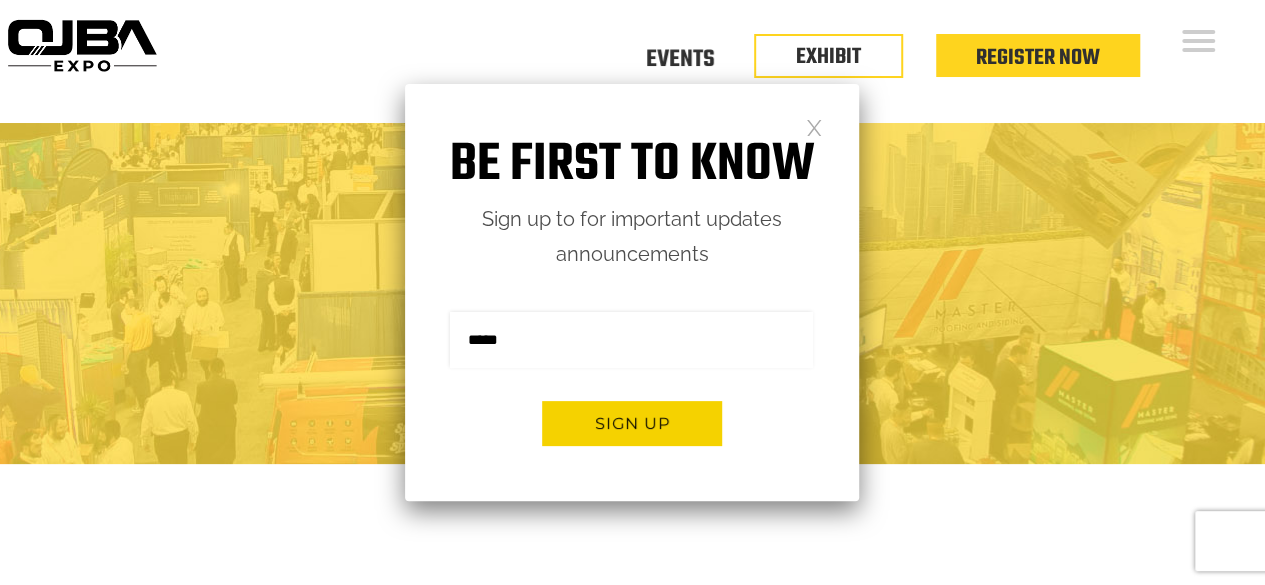 click on "GET IN TOUCH
WE WOULD LIKE TO HEAR FROM YOU." at bounding box center (632, 293) 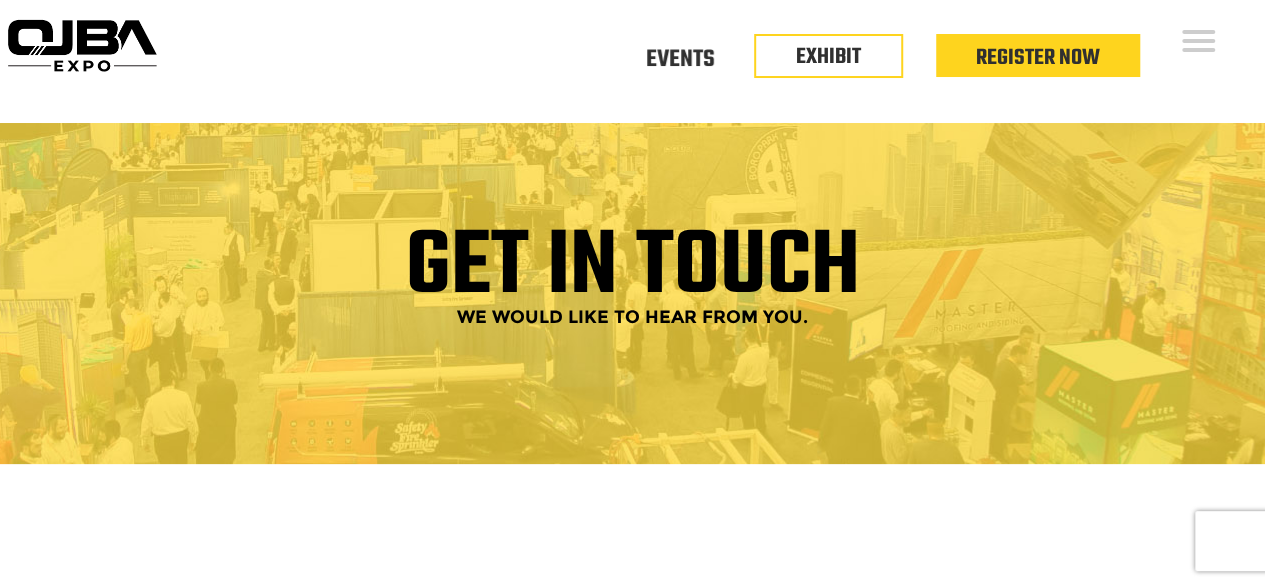 click on "Why Exhibit" at bounding box center [1745, 110] 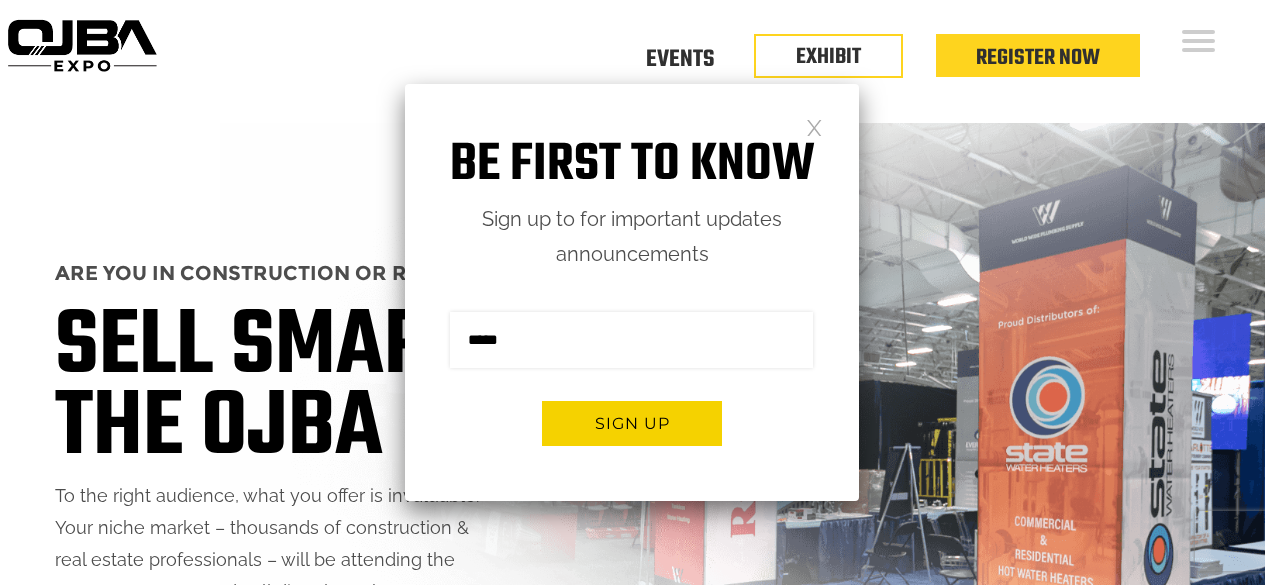 scroll, scrollTop: 0, scrollLeft: 0, axis: both 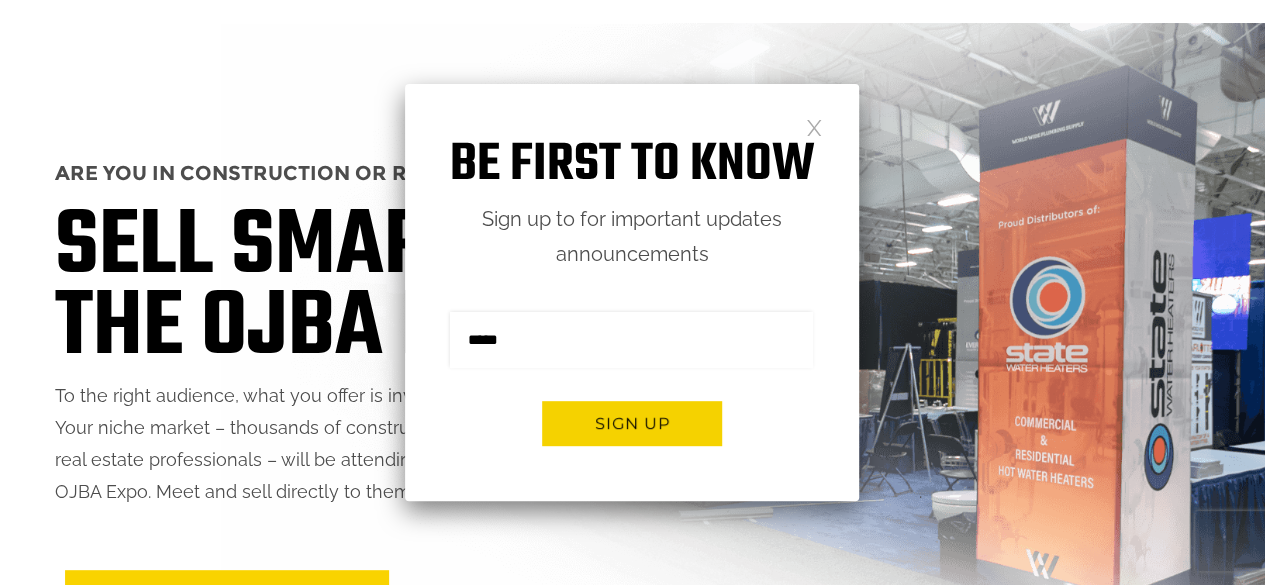 click at bounding box center [814, 126] 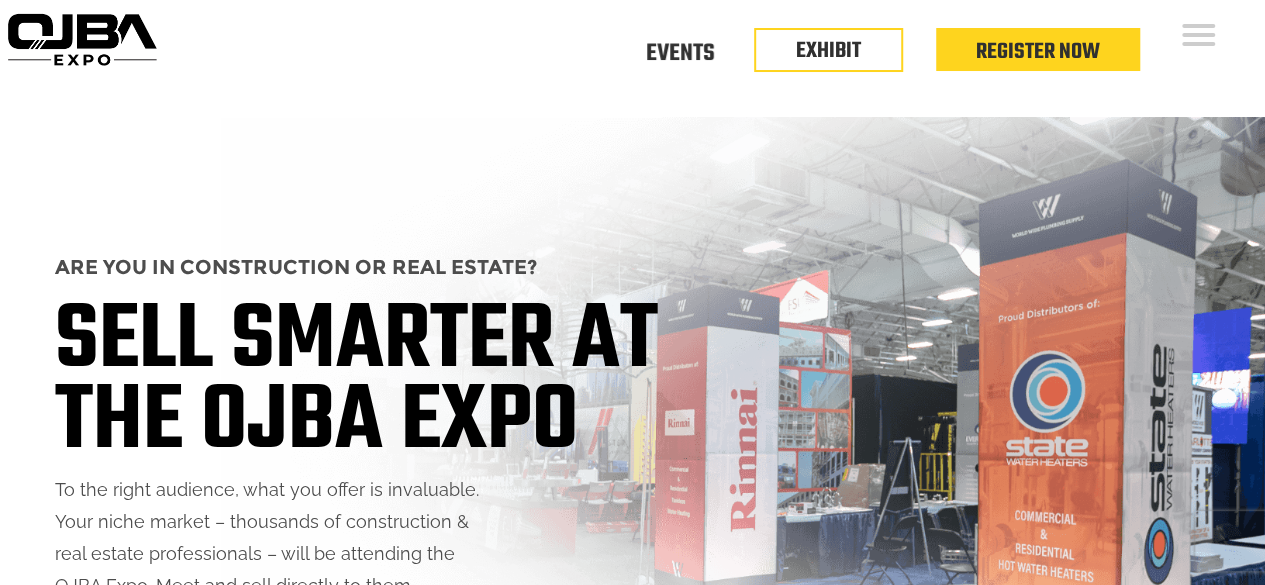 scroll, scrollTop: 0, scrollLeft: 0, axis: both 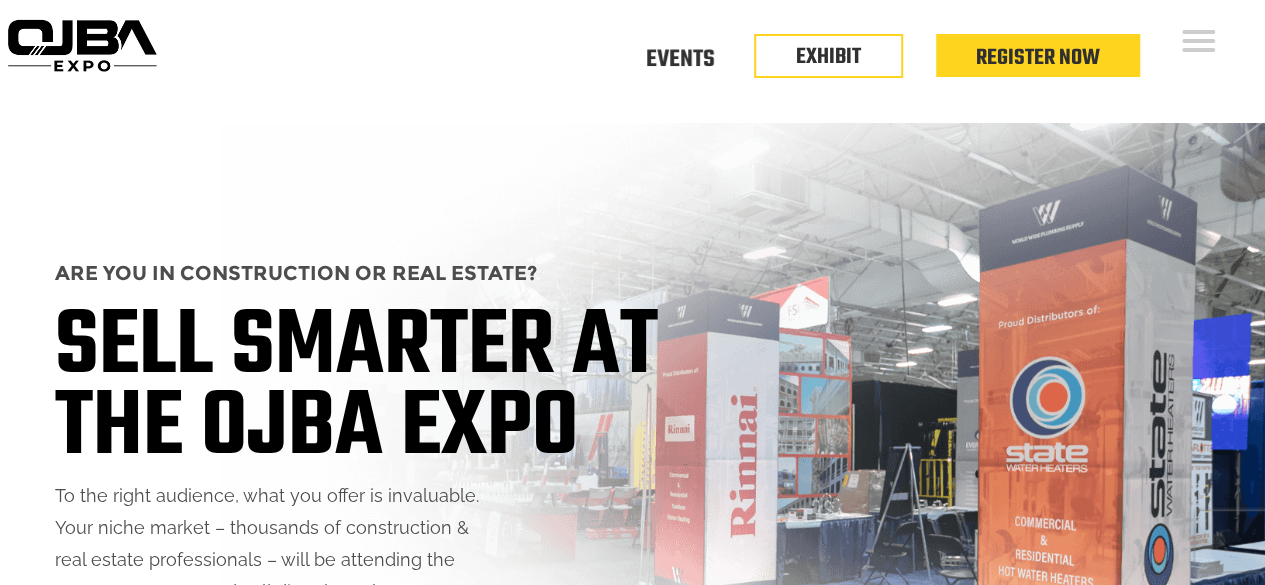 click on "Contact Us" at bounding box center [1745, 340] 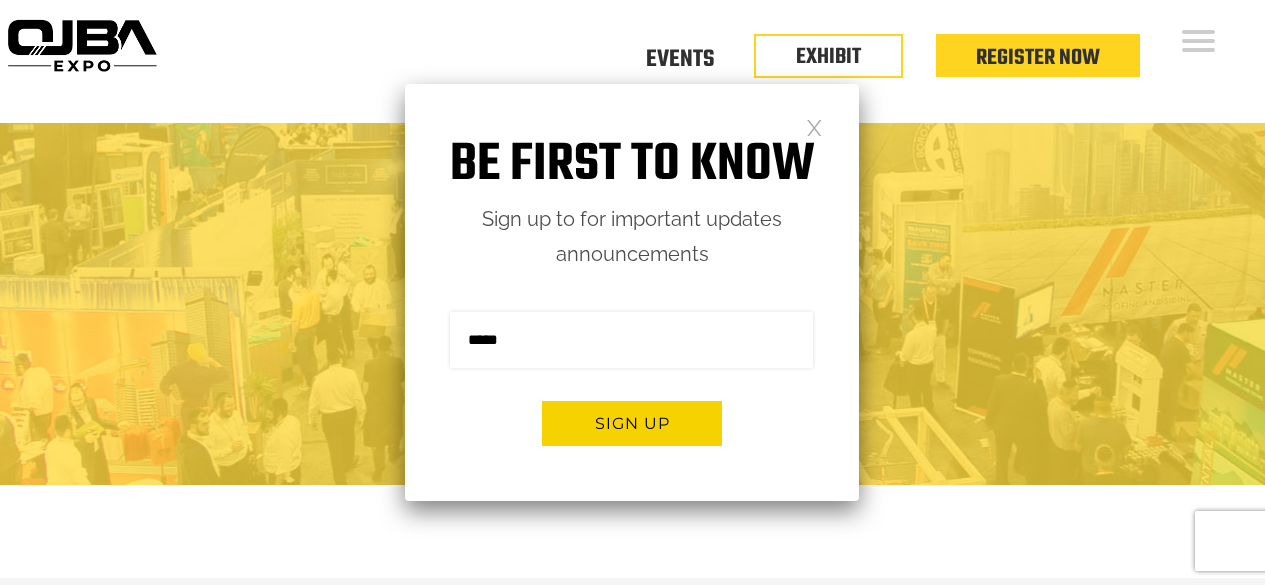 scroll, scrollTop: 0, scrollLeft: 0, axis: both 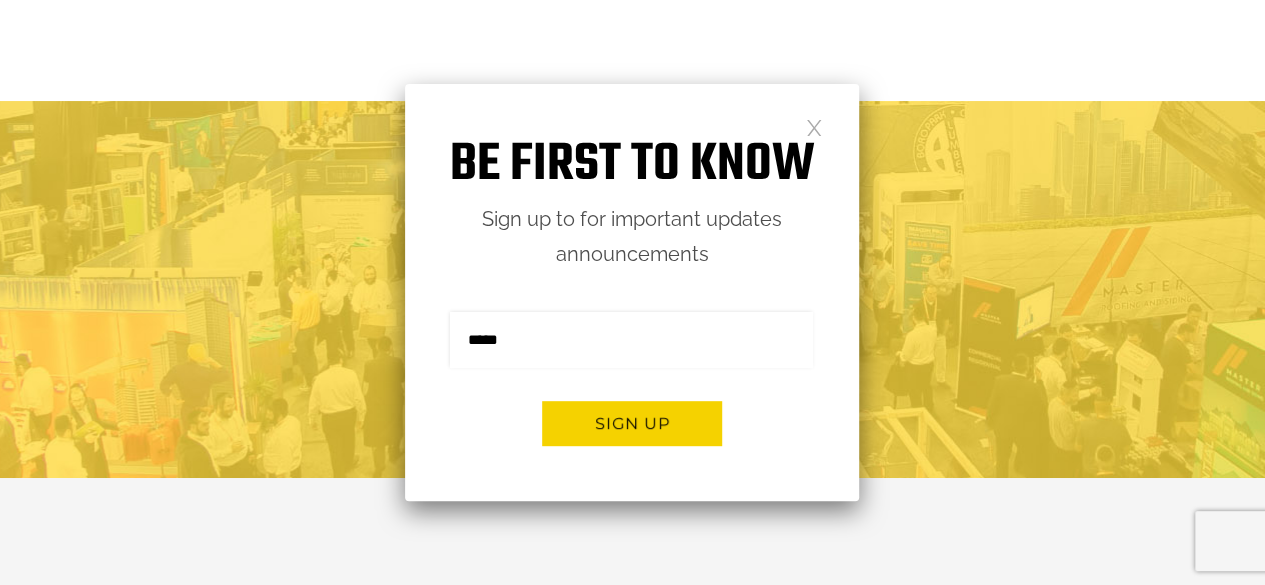 click at bounding box center [814, 126] 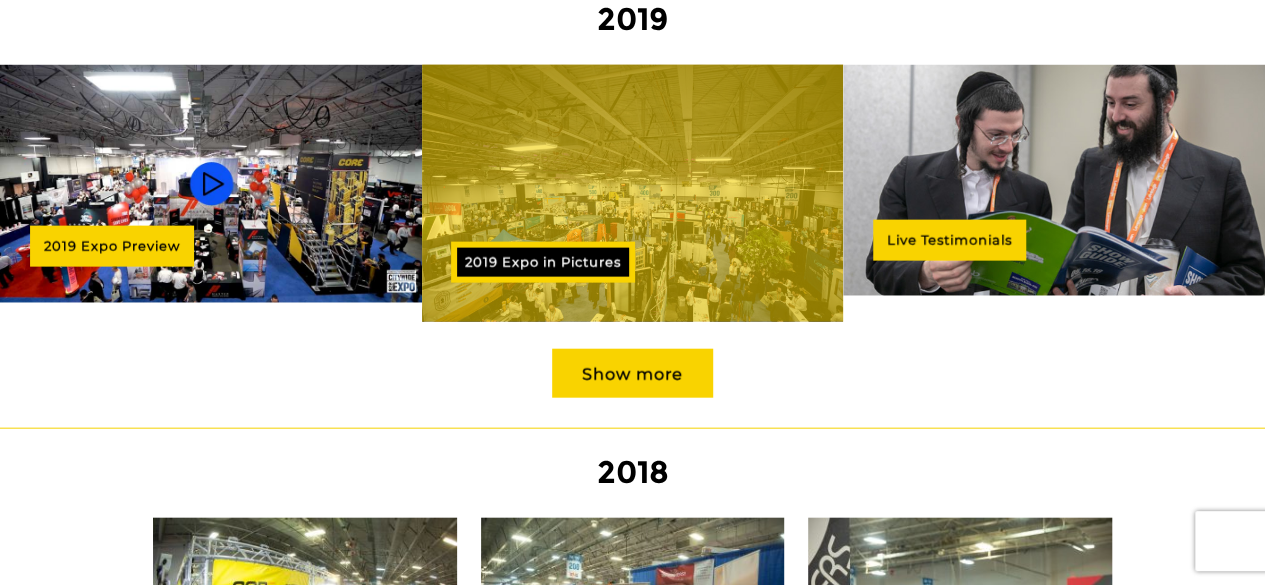 scroll, scrollTop: 1586, scrollLeft: 0, axis: vertical 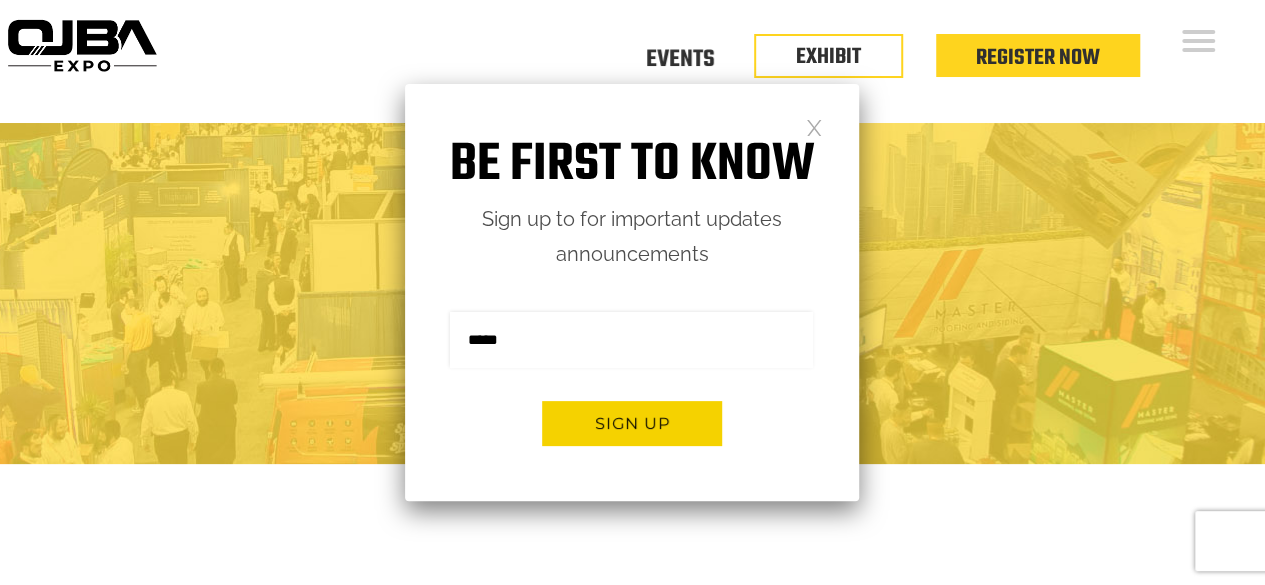click at bounding box center [814, 126] 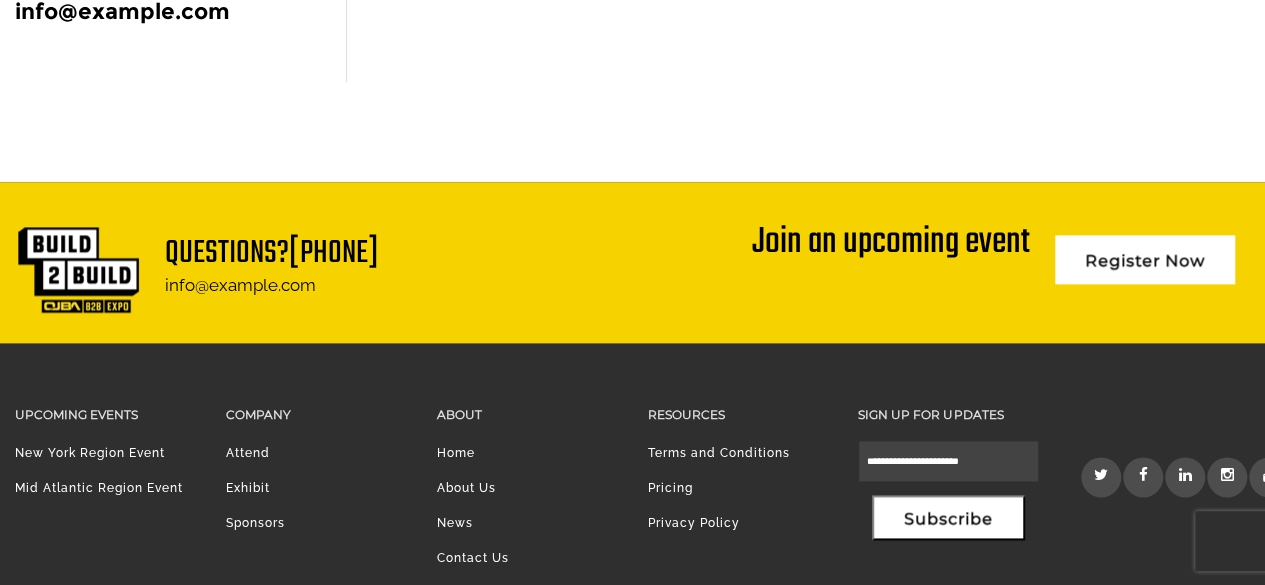 scroll, scrollTop: 1256, scrollLeft: 0, axis: vertical 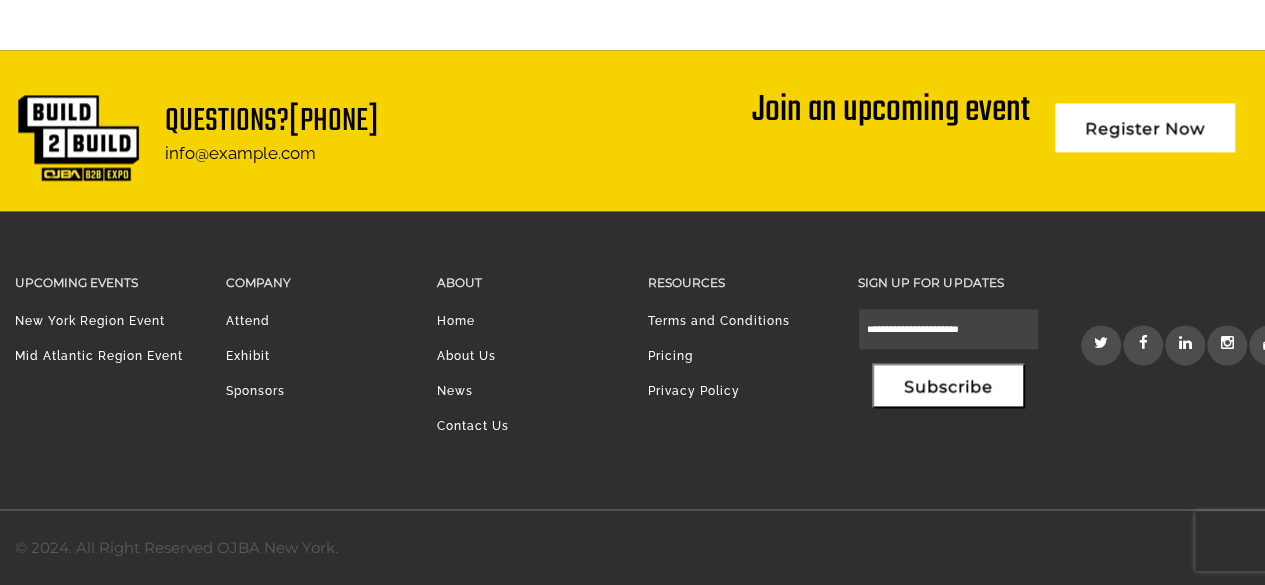 click on "Exhibit" at bounding box center (316, 361) 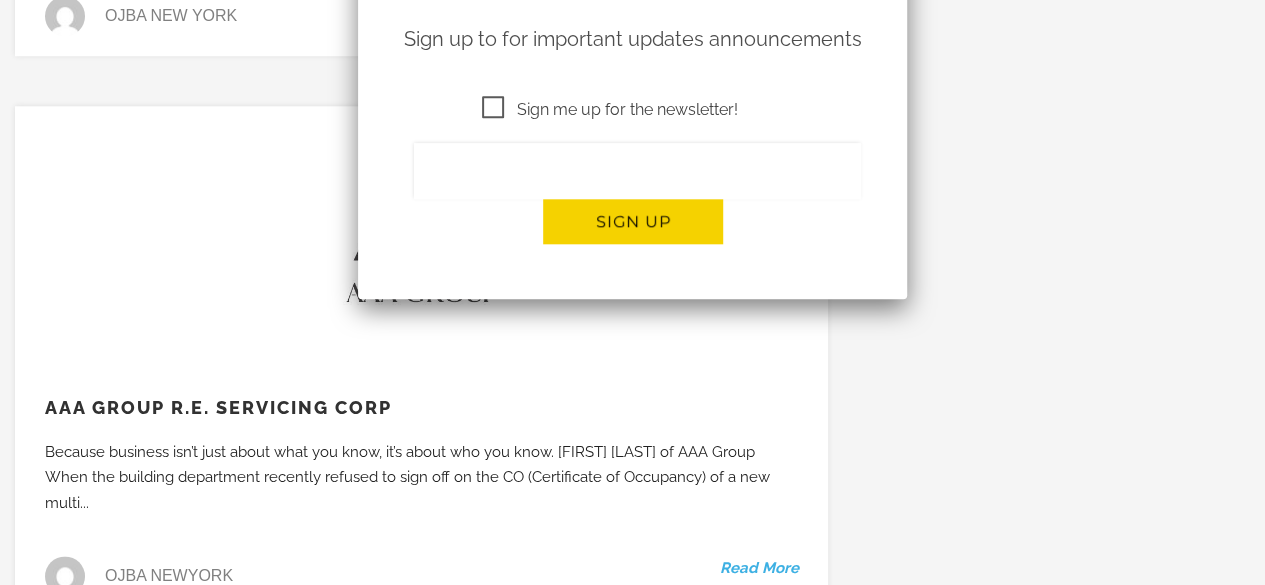 scroll, scrollTop: 900, scrollLeft: 0, axis: vertical 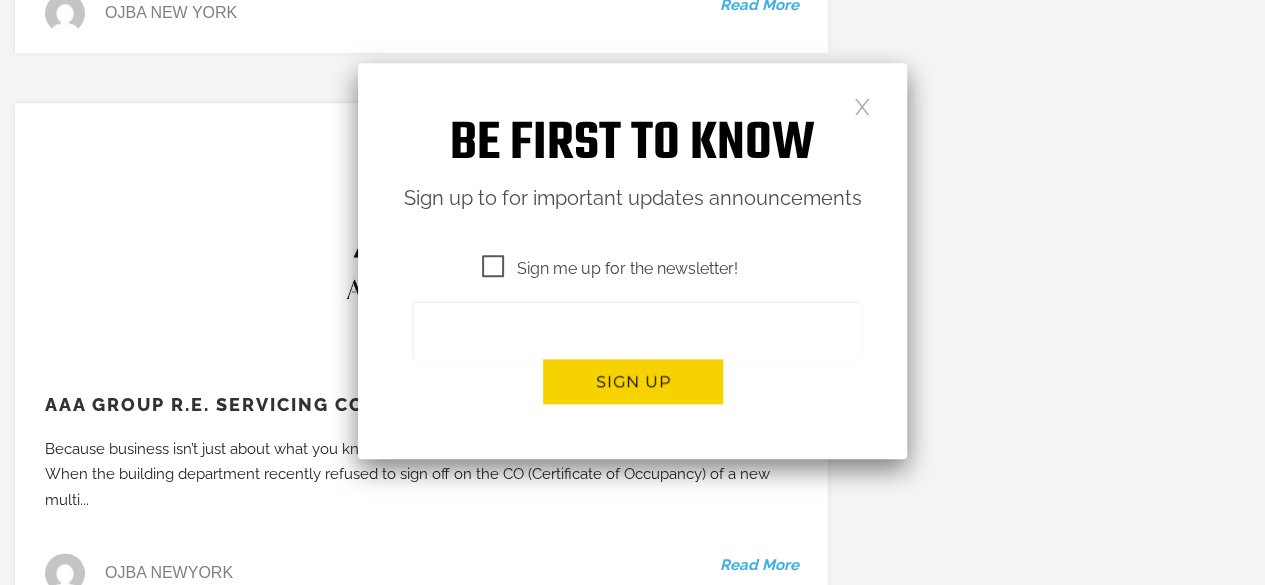 click at bounding box center [862, 105] 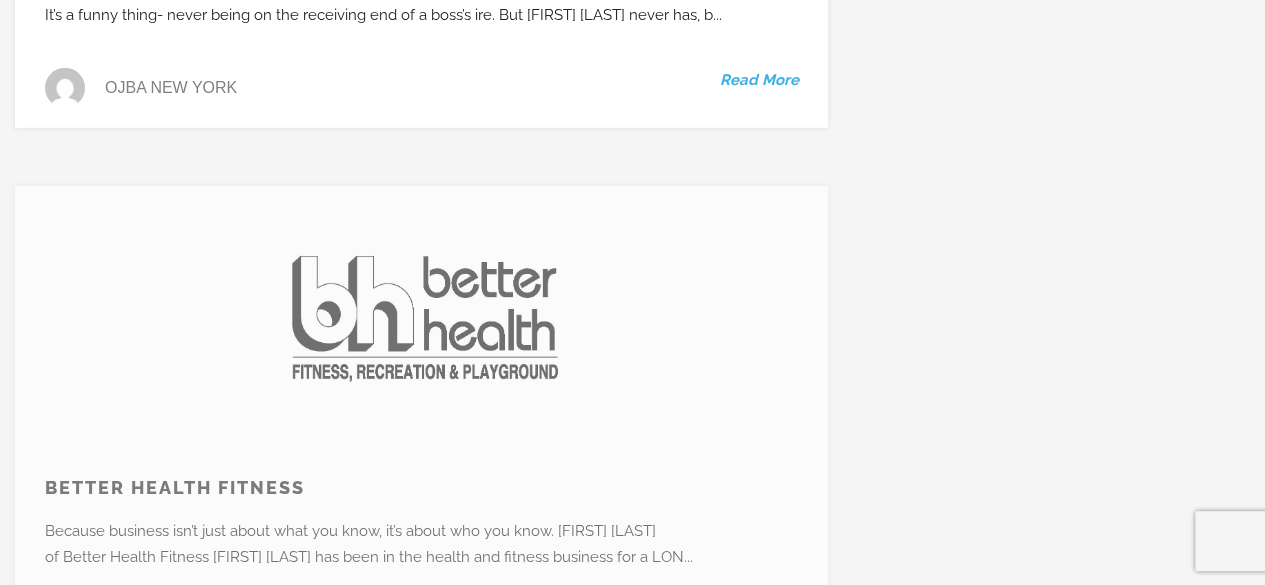 scroll, scrollTop: 14508, scrollLeft: 0, axis: vertical 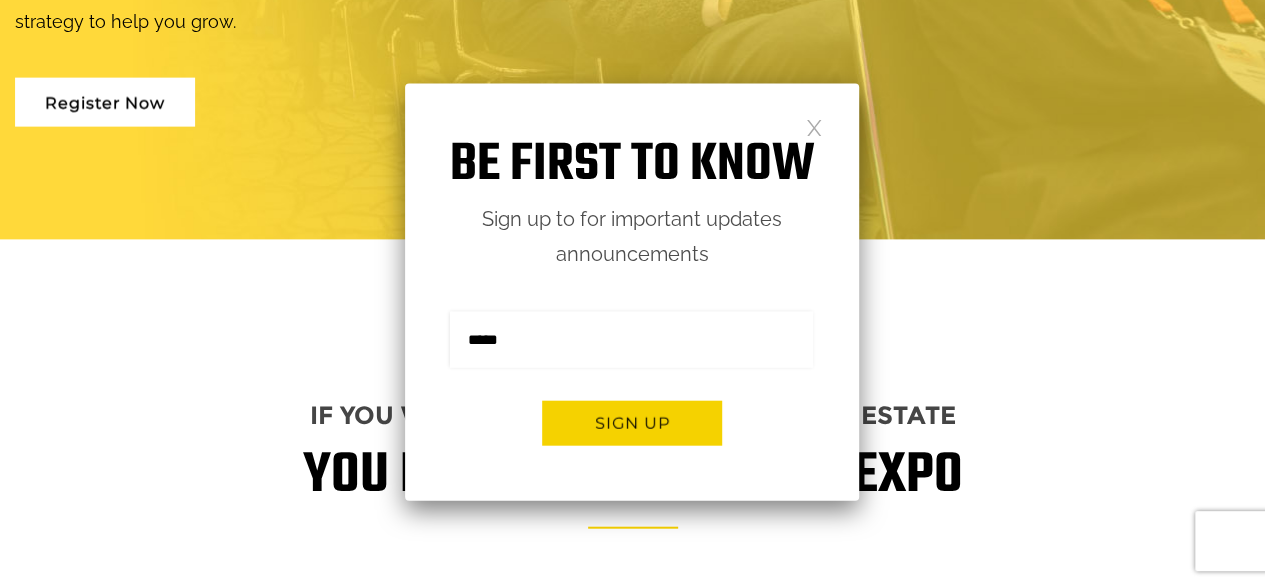 click at bounding box center [814, 126] 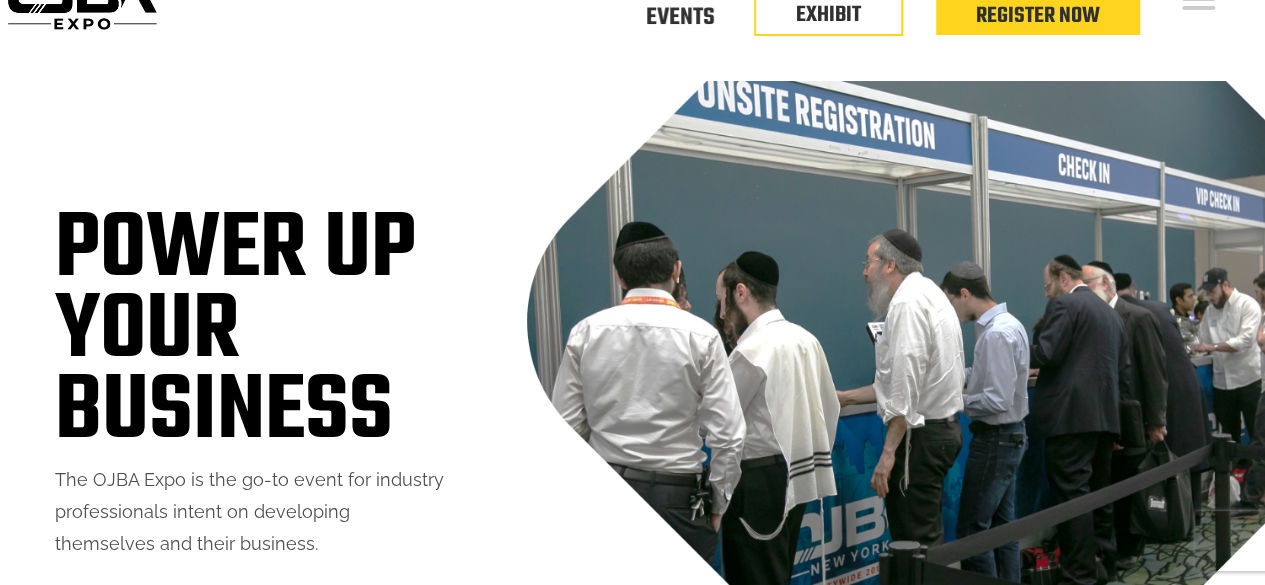scroll, scrollTop: 0, scrollLeft: 0, axis: both 